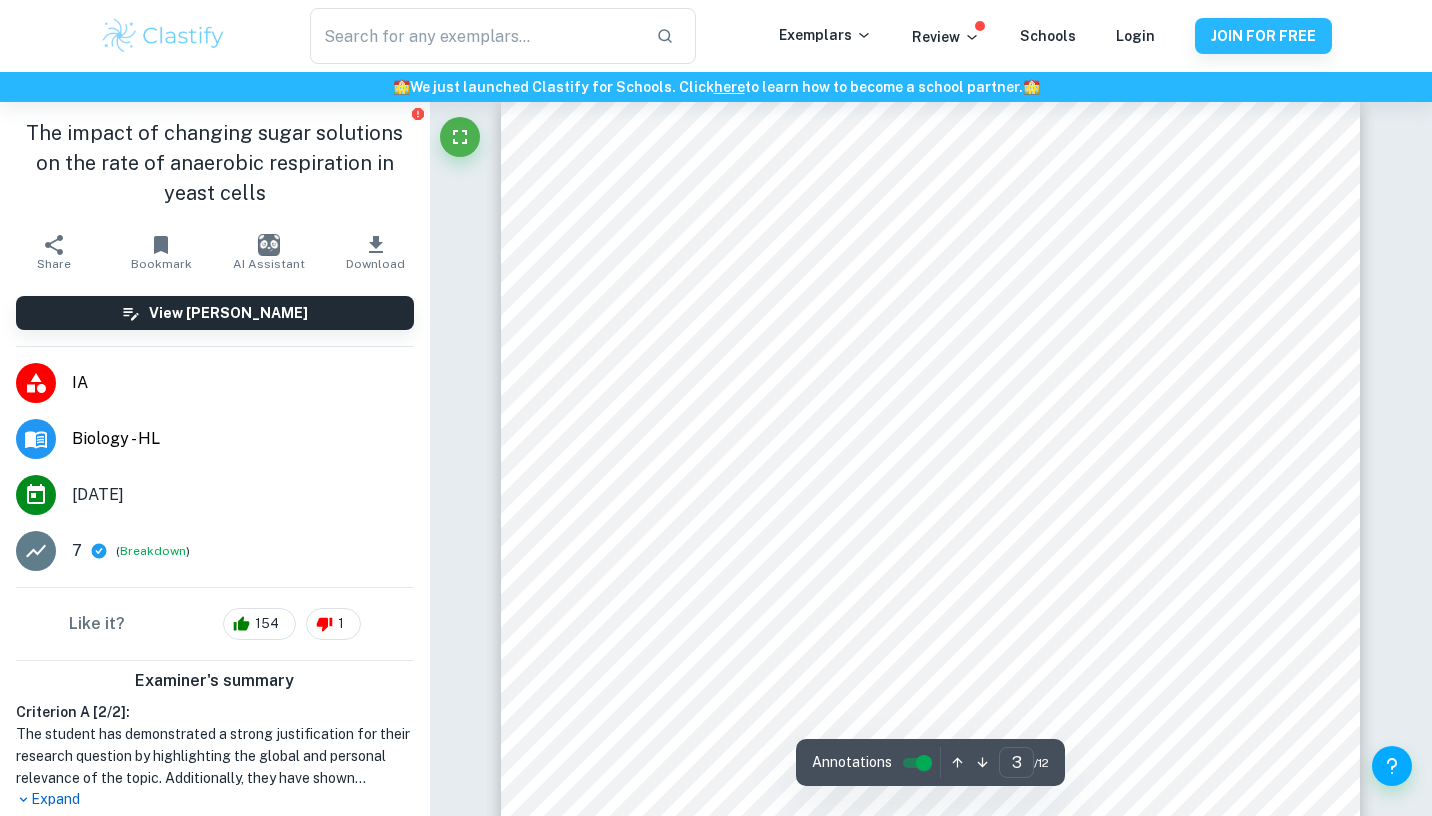 scroll, scrollTop: 2747, scrollLeft: 0, axis: vertical 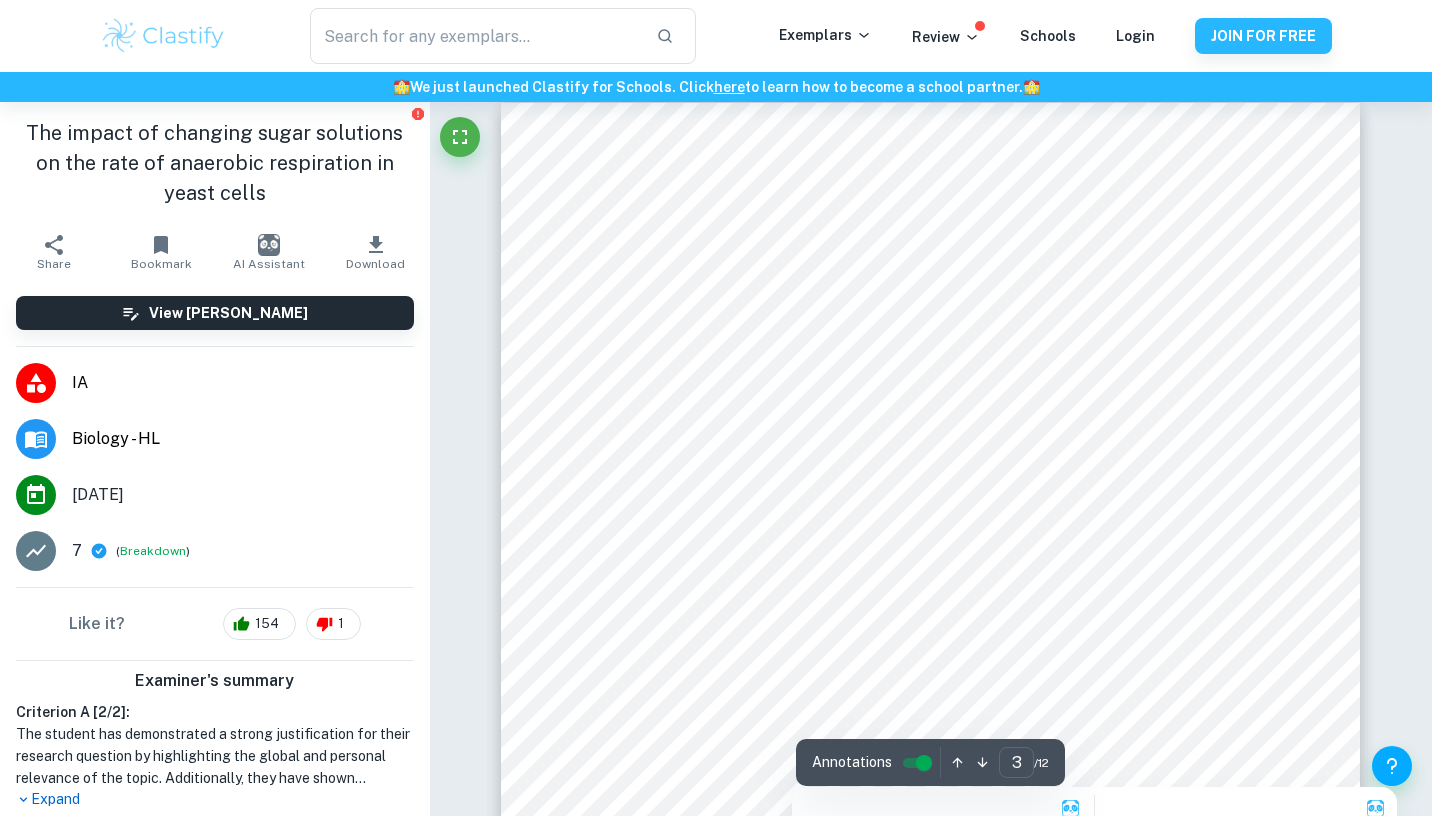 click at bounding box center [810, 387] 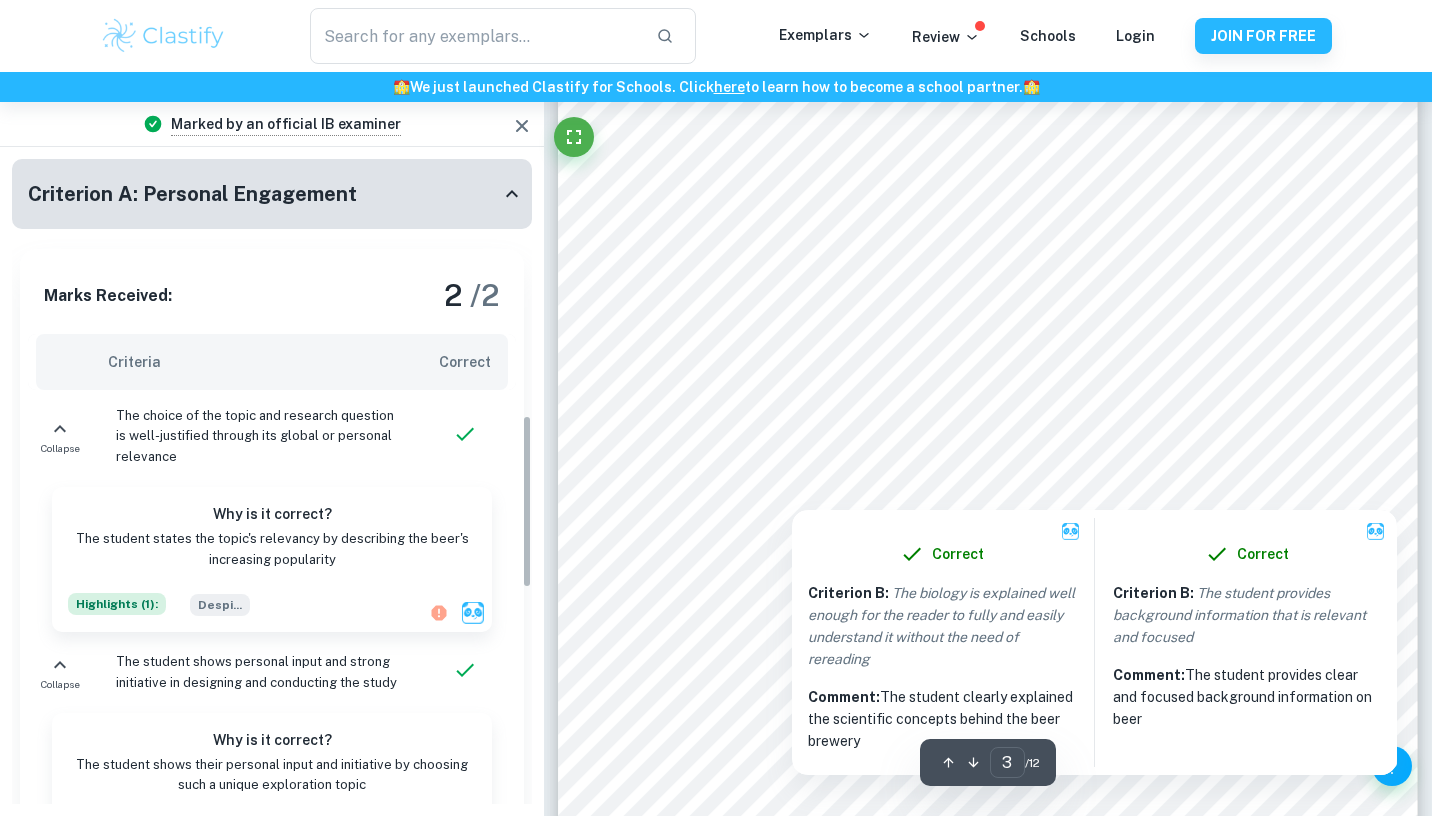 scroll, scrollTop: 963, scrollLeft: 0, axis: vertical 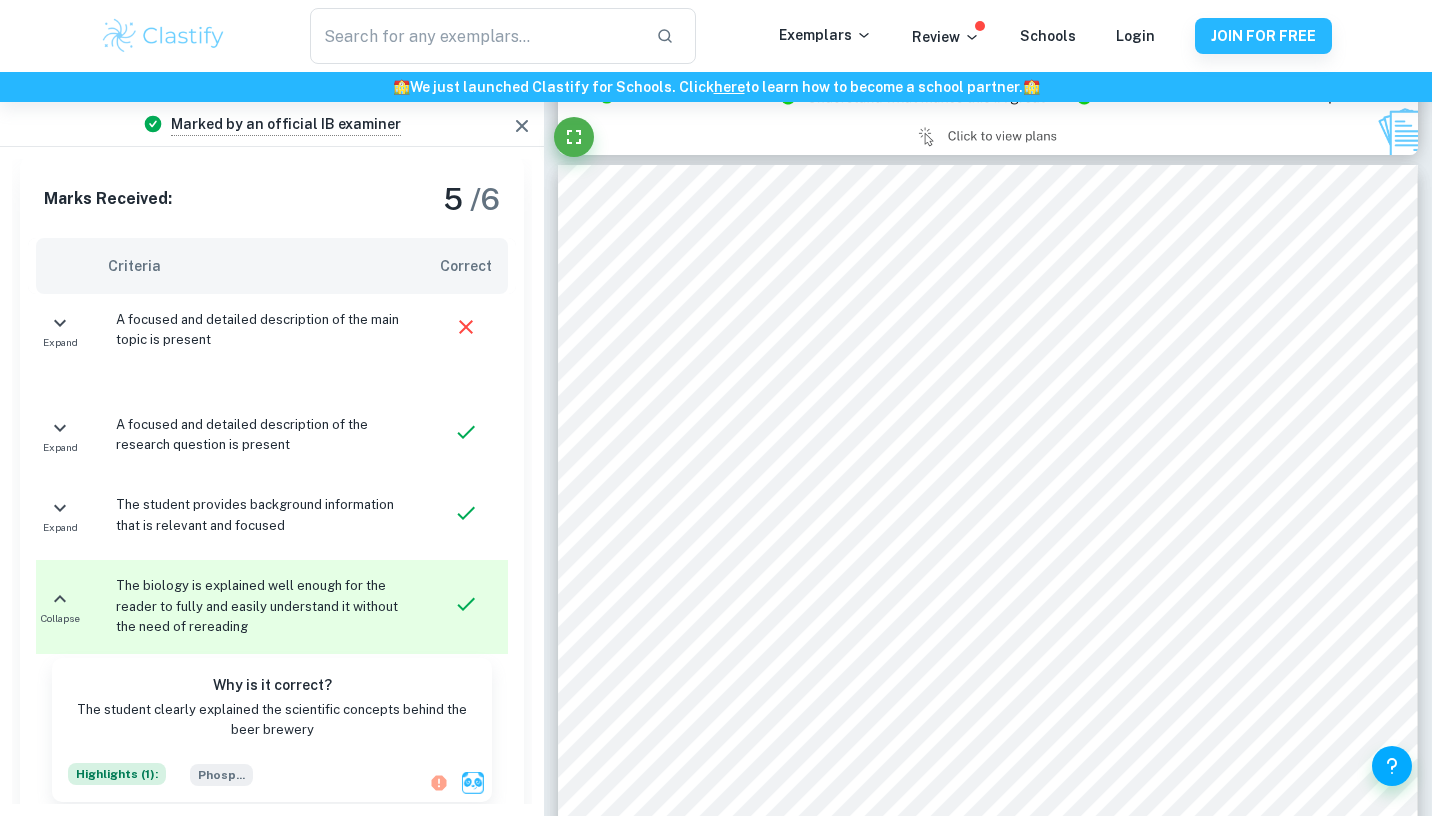 click on "The student provides background information that is relevant and focused" at bounding box center [262, 515] 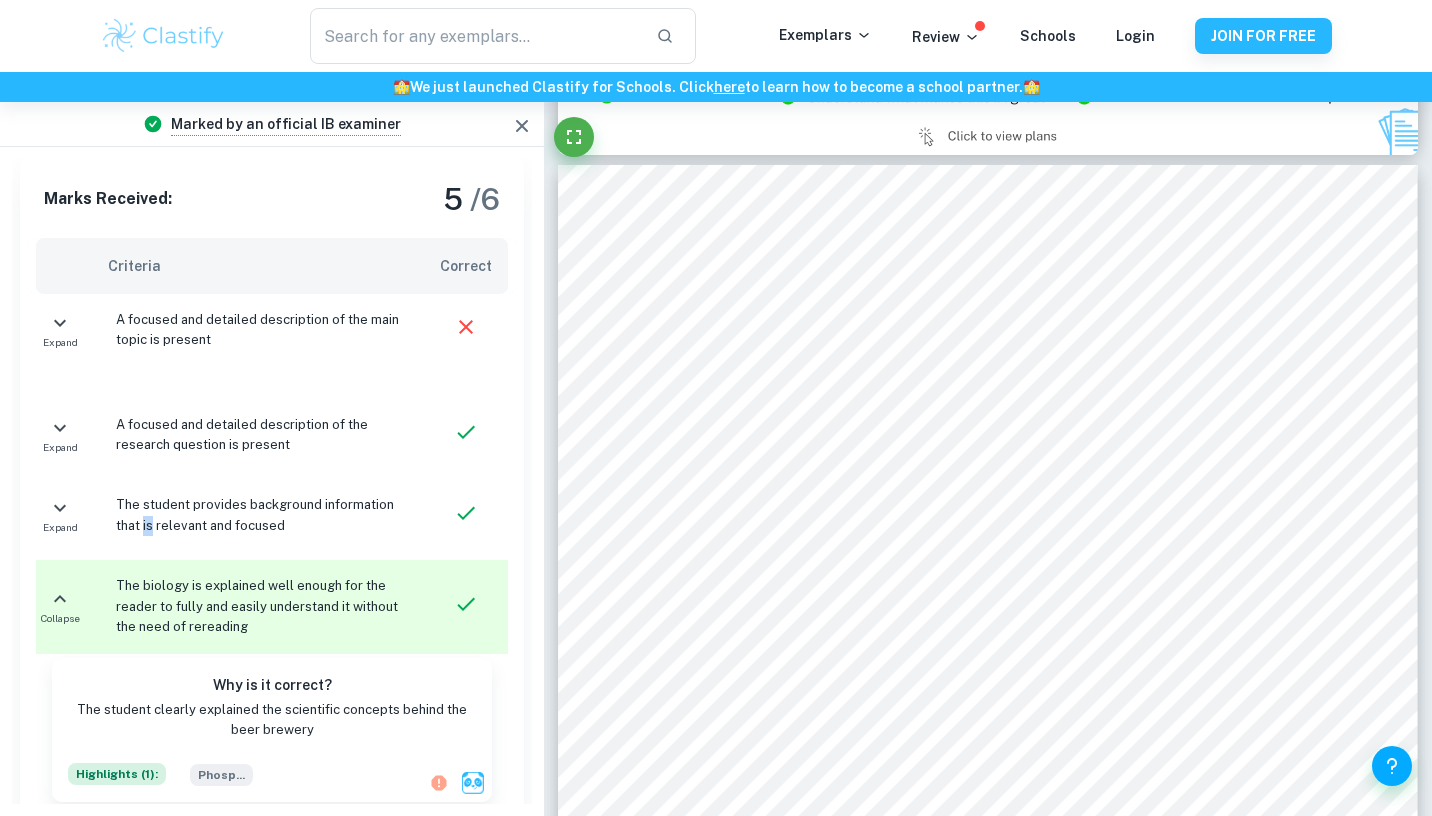 click on "The student provides background information that is relevant and focused" at bounding box center (262, 515) 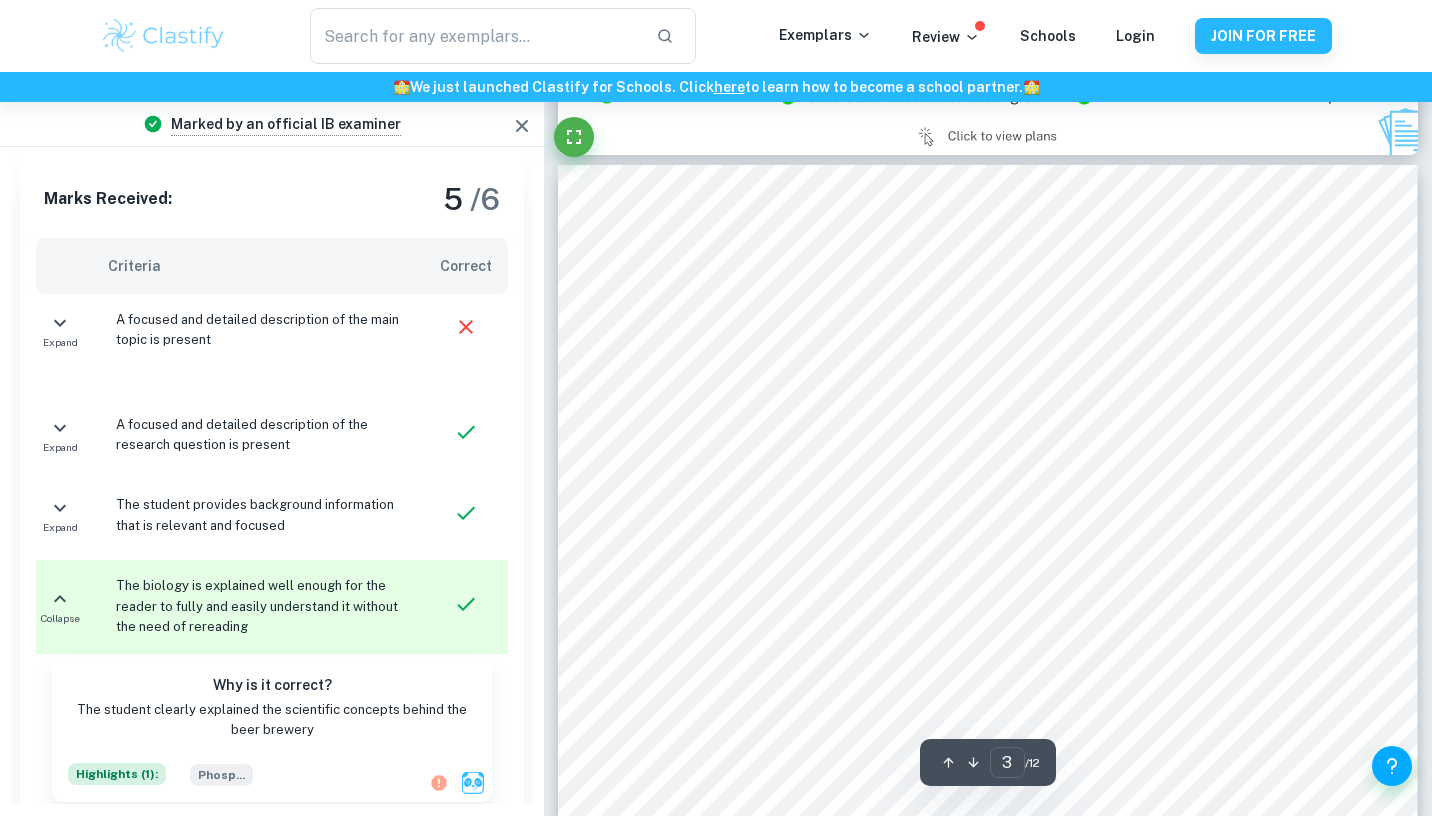 click at bounding box center (983, 338) 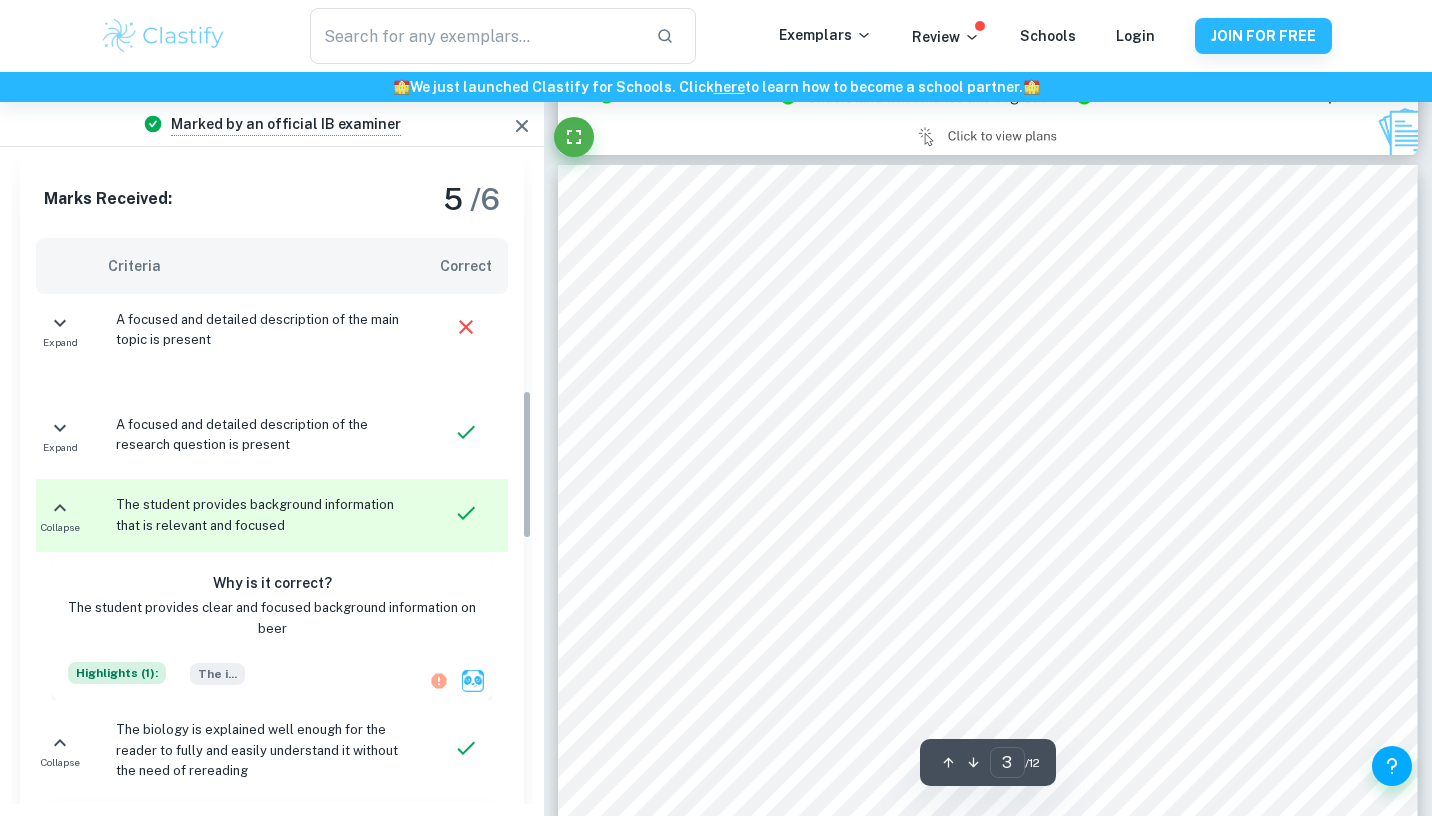 scroll, scrollTop: 996, scrollLeft: 0, axis: vertical 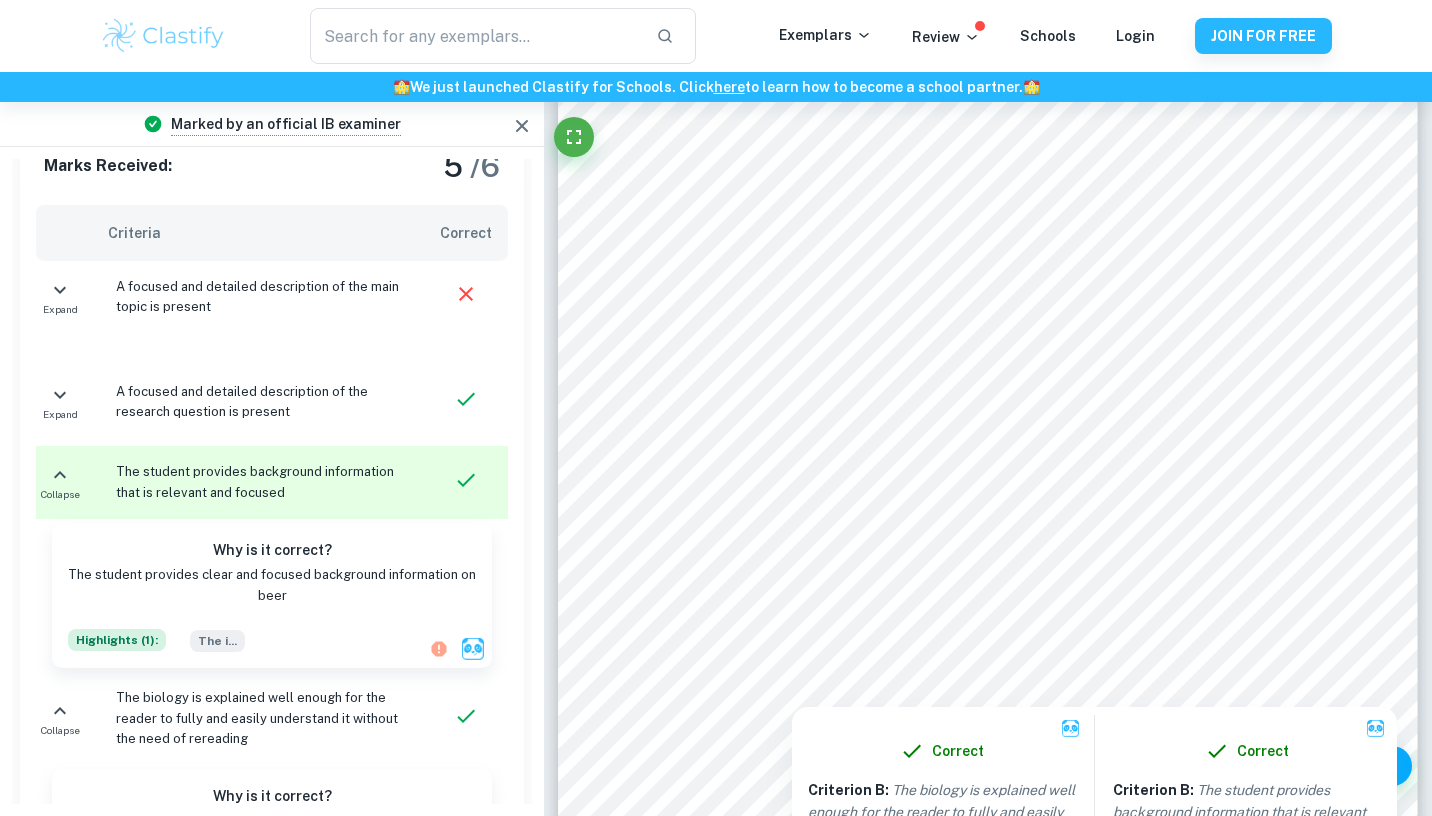 click at bounding box center [672, 241] 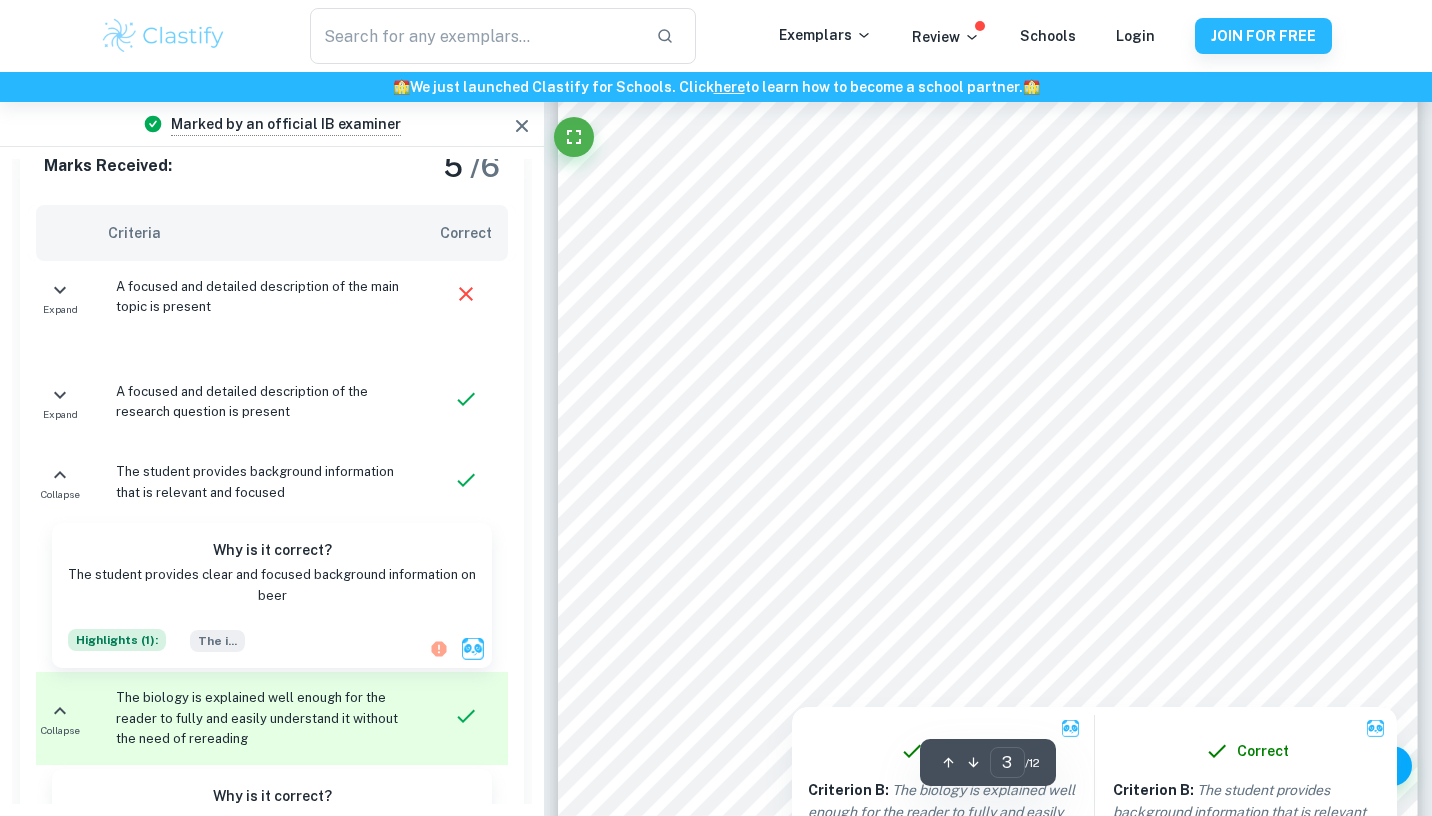scroll, scrollTop: 1232, scrollLeft: 0, axis: vertical 